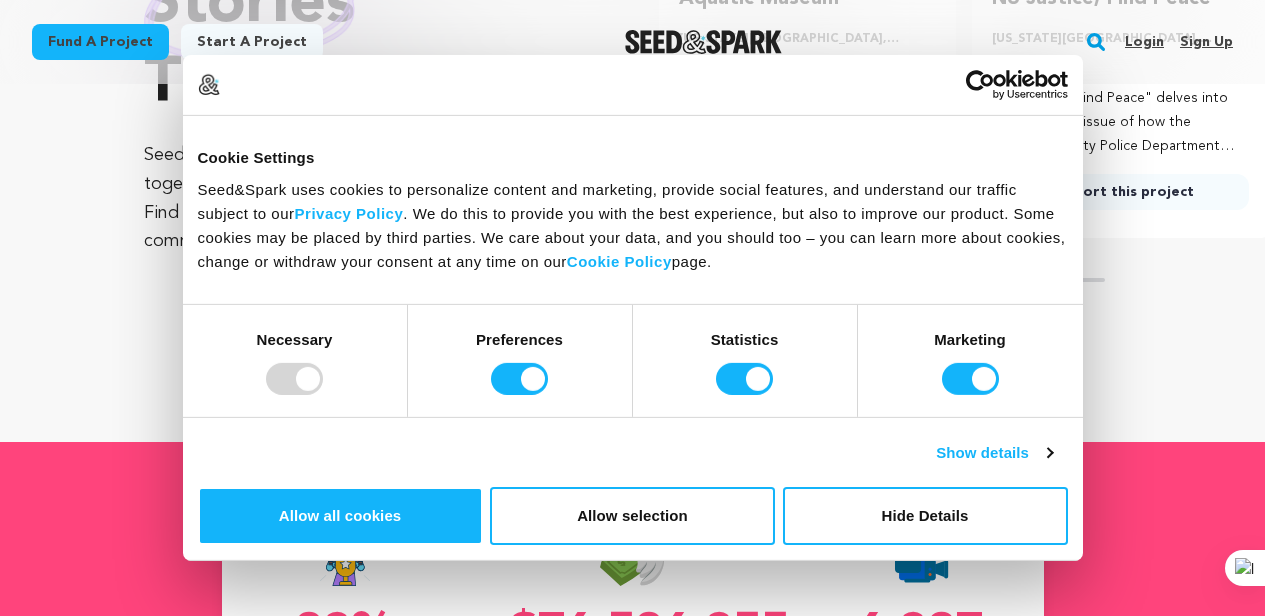 scroll, scrollTop: 654, scrollLeft: 0, axis: vertical 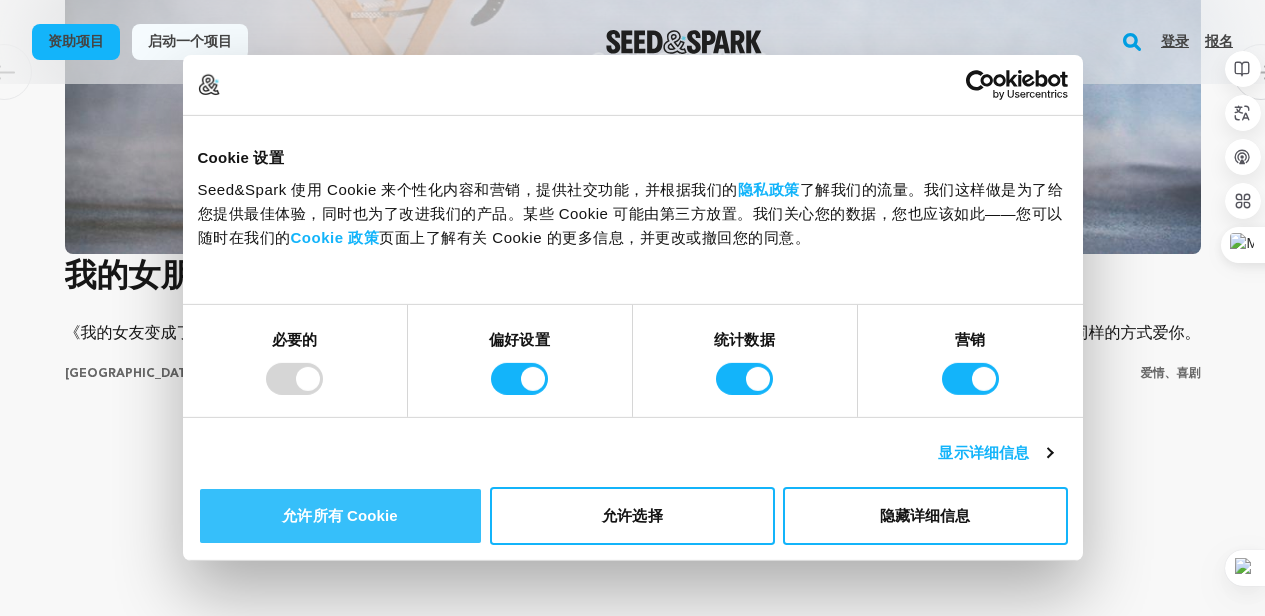 drag, startPoint x: 1016, startPoint y: 354, endPoint x: 1017, endPoint y: 365, distance: 11.045361 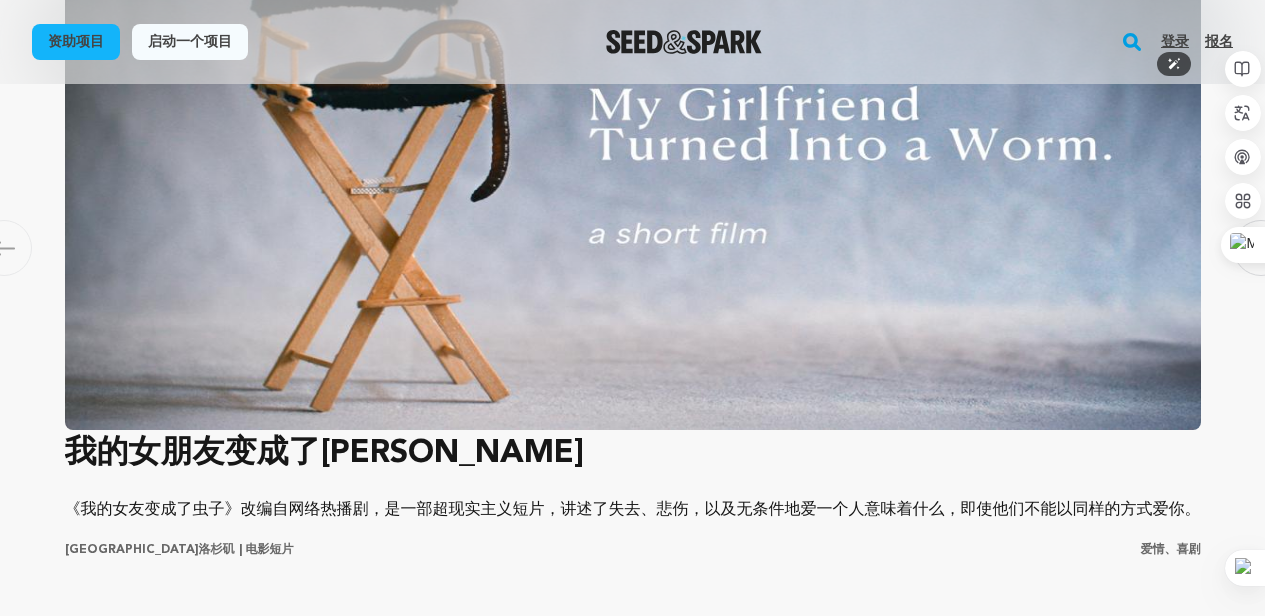 scroll, scrollTop: 1785, scrollLeft: 0, axis: vertical 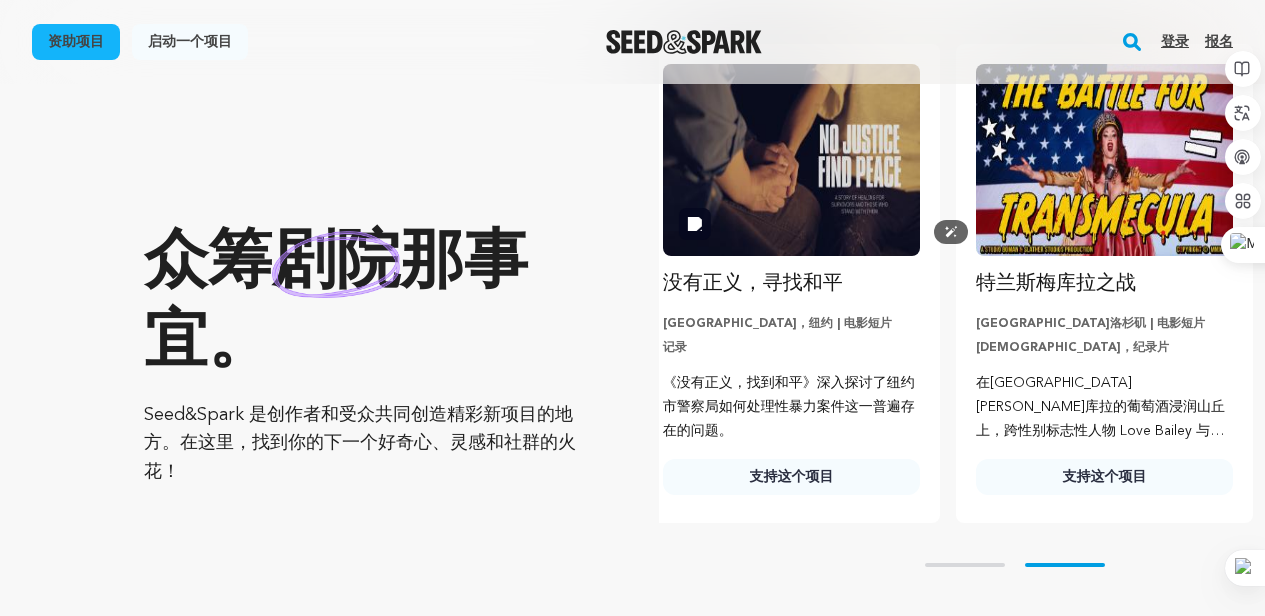 click at bounding box center [791, 160] 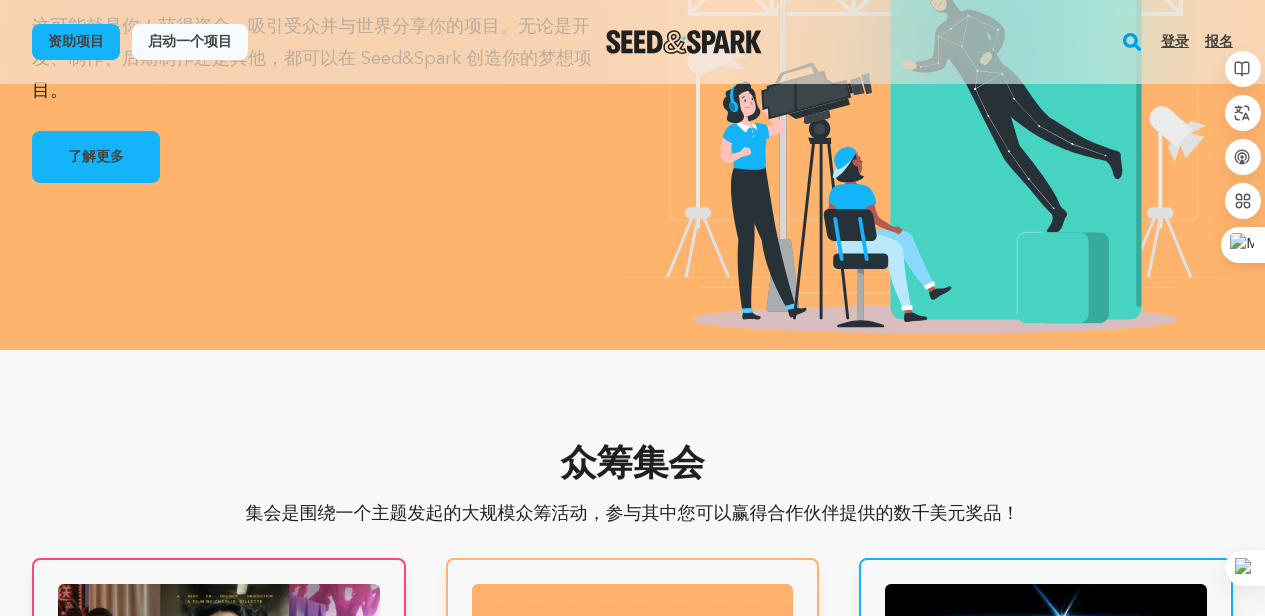 scroll, scrollTop: 3600, scrollLeft: 0, axis: vertical 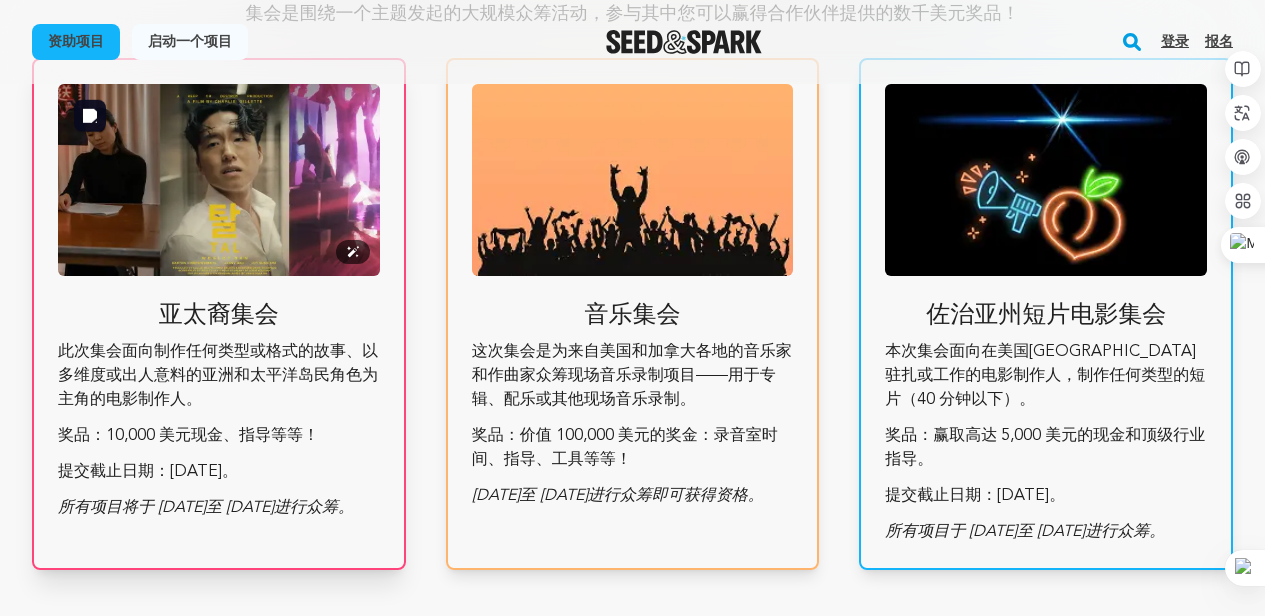 click at bounding box center (219, 180) 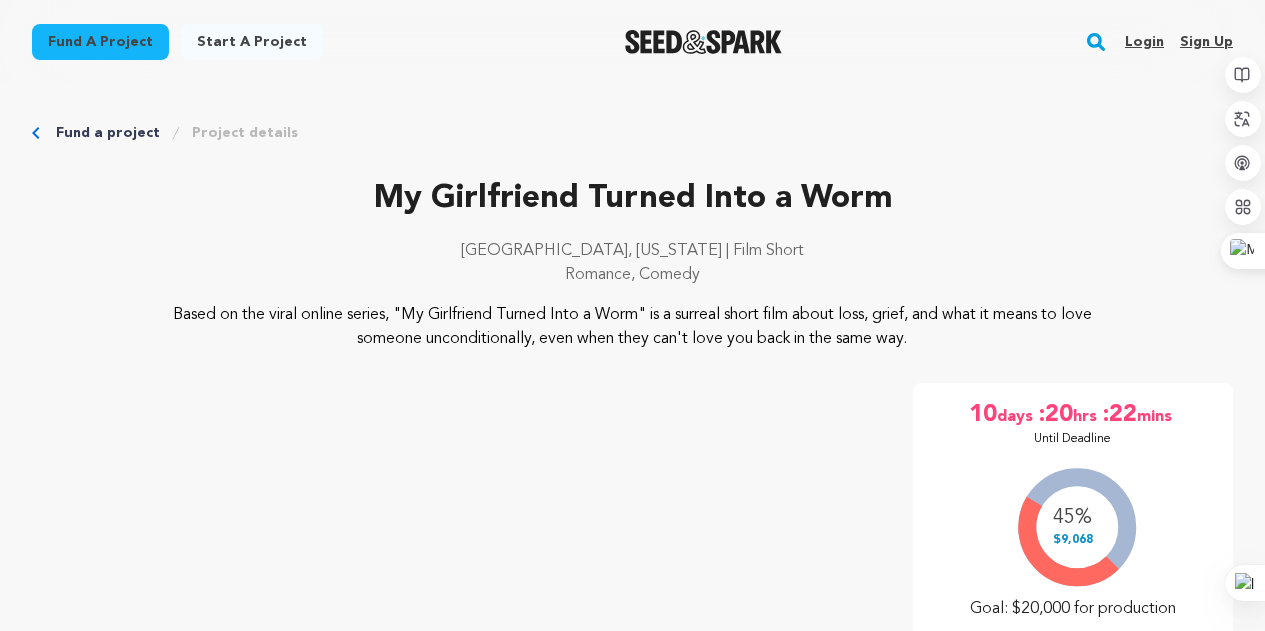 scroll, scrollTop: 0, scrollLeft: 0, axis: both 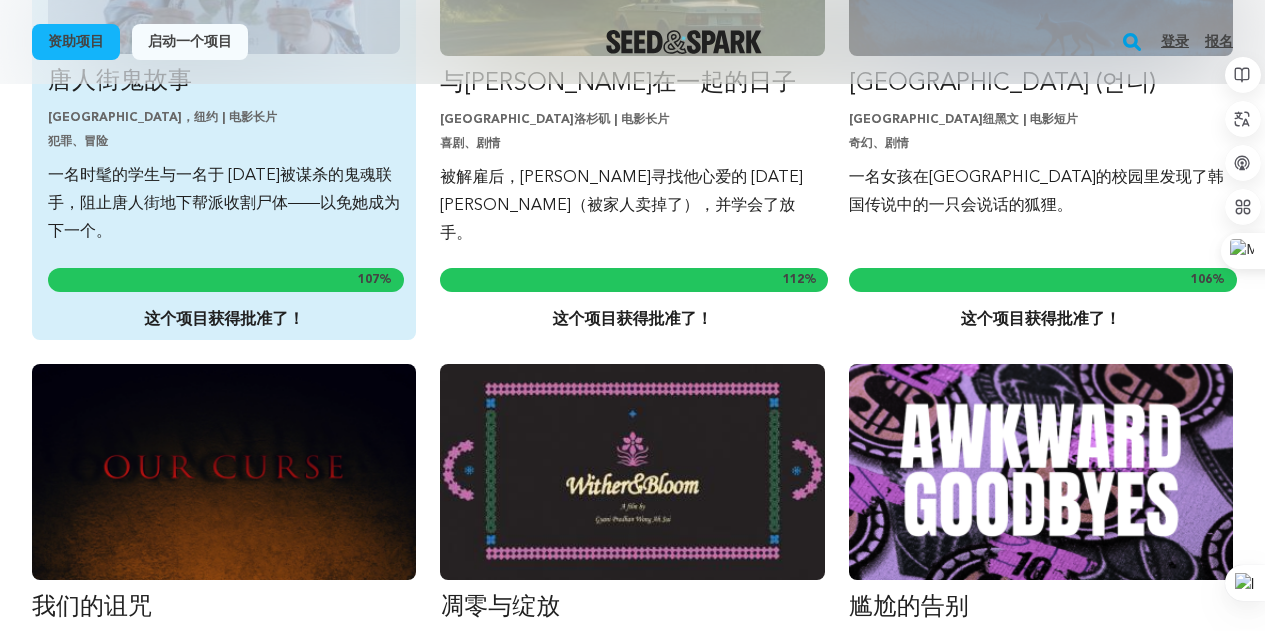 click on "一名时髦的学生与一名于 1909 年被谋杀的鬼魂联手，阻止唐人街地下帮派收割尸体——以免她成为下一个。" at bounding box center (224, 204) 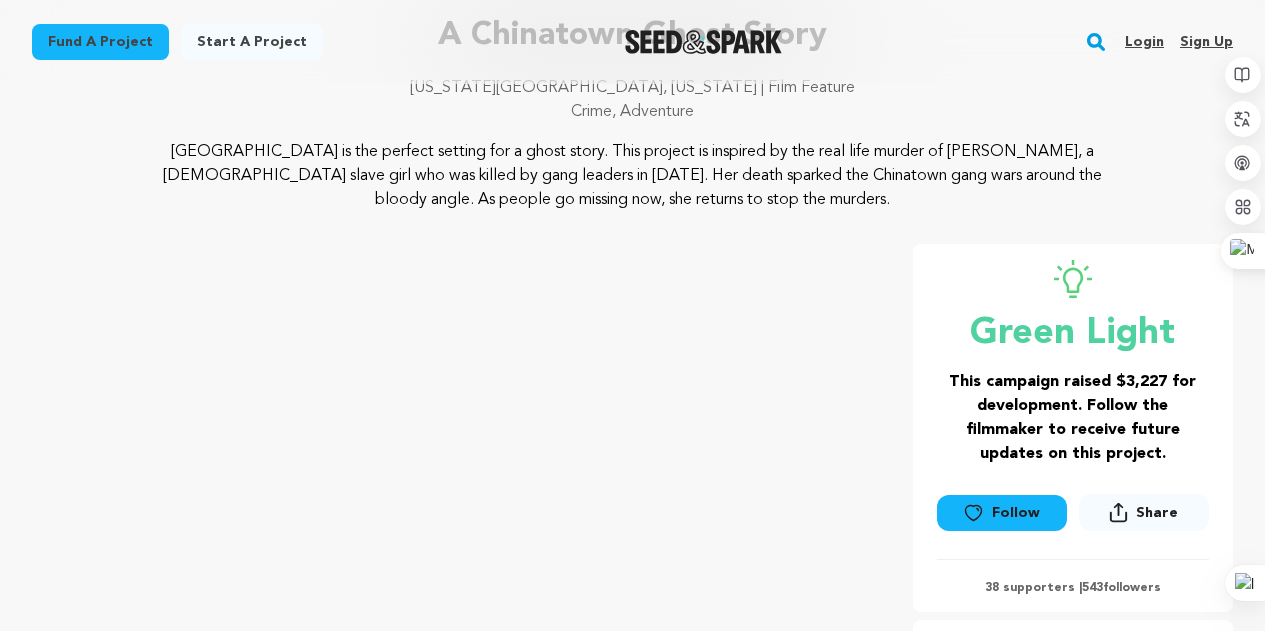 scroll, scrollTop: 0, scrollLeft: 0, axis: both 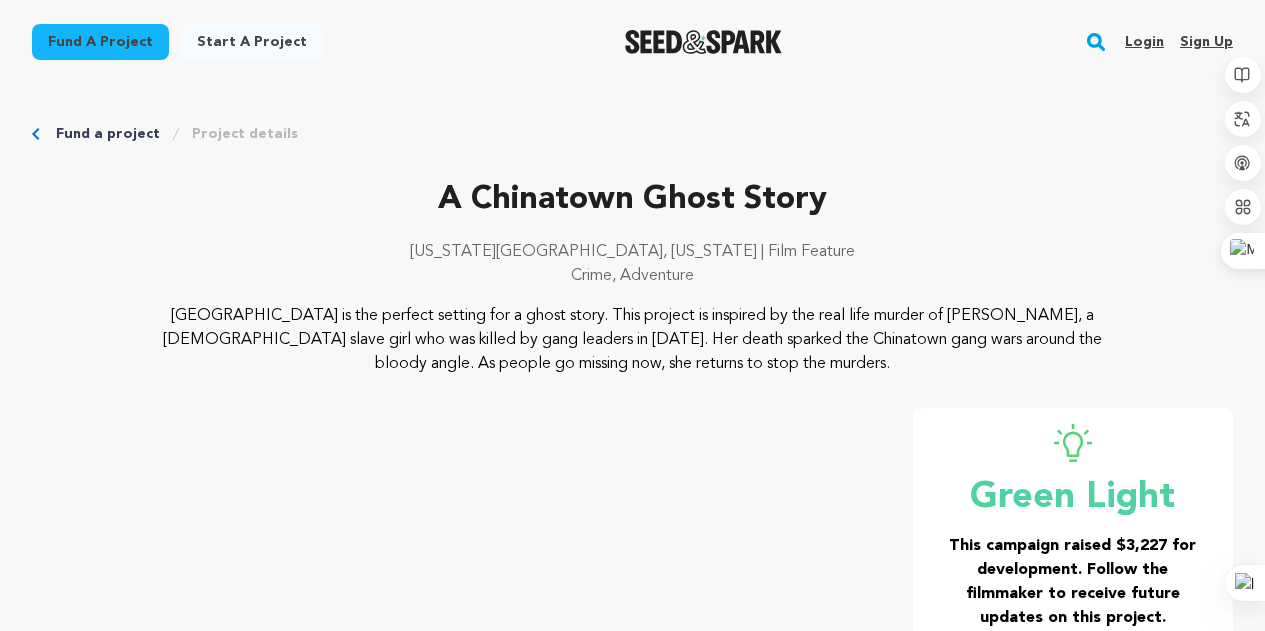 drag, startPoint x: 26, startPoint y: 284, endPoint x: 239, endPoint y: 56, distance: 312.01443 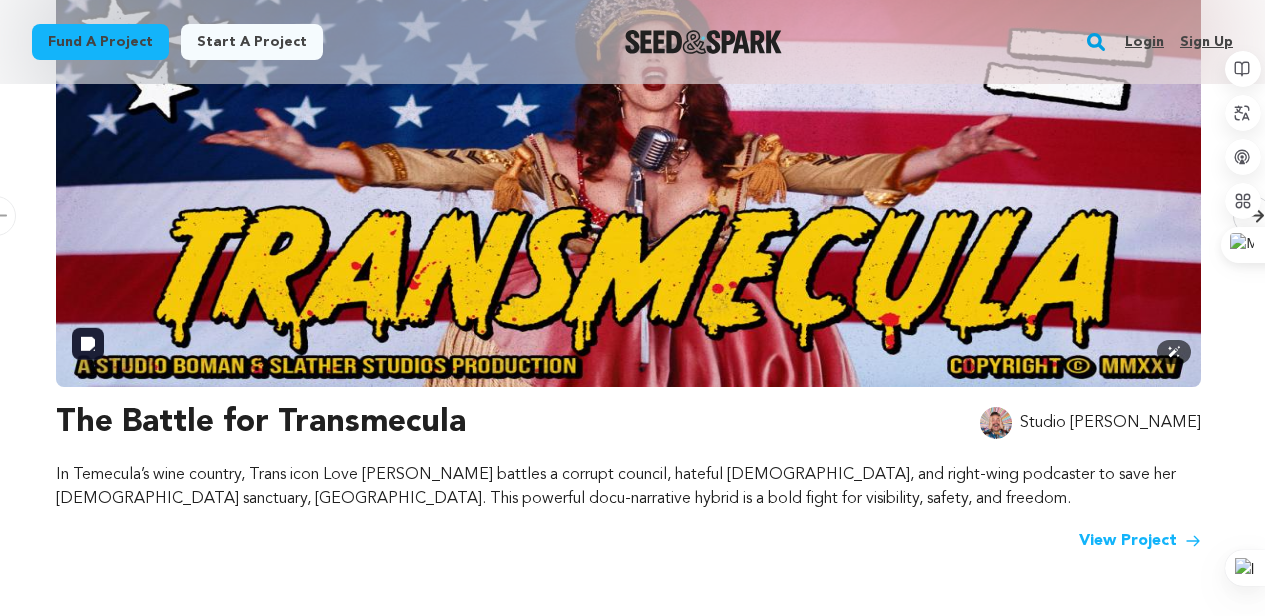 scroll, scrollTop: 0, scrollLeft: 0, axis: both 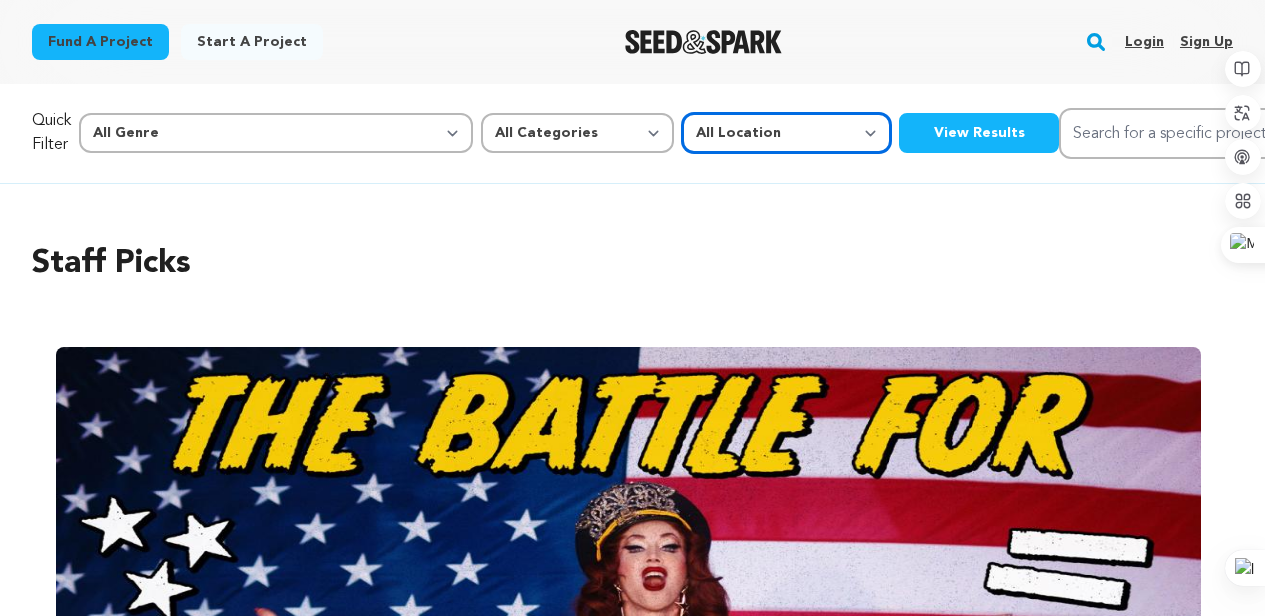 click on "All Location
Everywhere
United States
Canada" at bounding box center (786, 133) 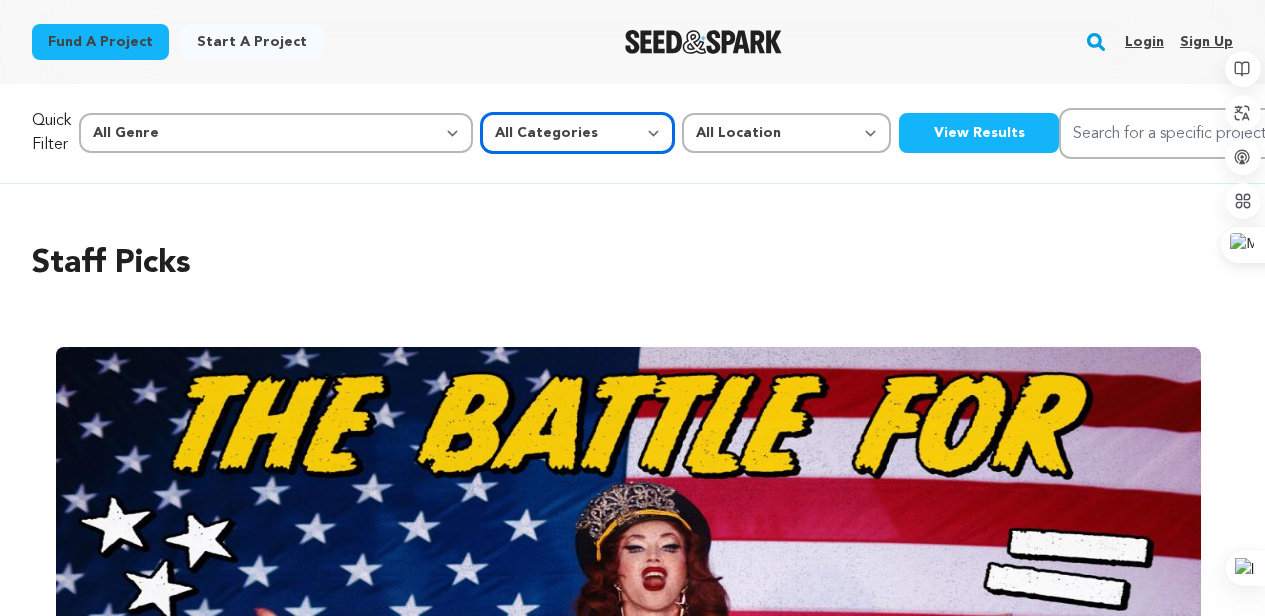 click on "All Categories
Film Feature
Film Short
Series
Music Video
Comics
Artist Residency
Art & Photography
Collective
Dance
Games
Music
Radio & Podcasts
Orgs & Companies
Venue & Spaces" at bounding box center [577, 133] 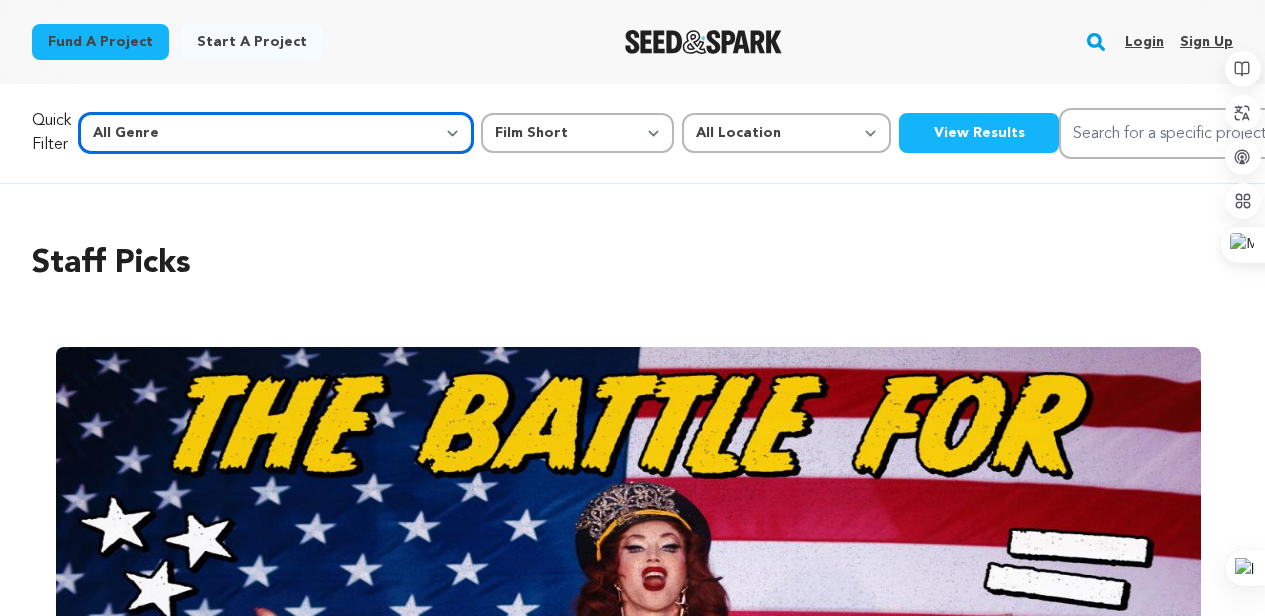 click on "All Genre
Action
Adventure
Afrobeat
Alternative
Ambient
Animation
Bebop
Big Band
Biography
Bluegrass
Blues
Classical
Comedy
Country
Crime
Disco
Documentary
Drama
Dubstep
Electronic/Dance
Emo
Experimental
Family
Fantasy
Film-Noir
Film-related Business
Filmmaker Resource
Folk
Foreign Film
Funk
Game-Show
Garage Grime" at bounding box center (276, 133) 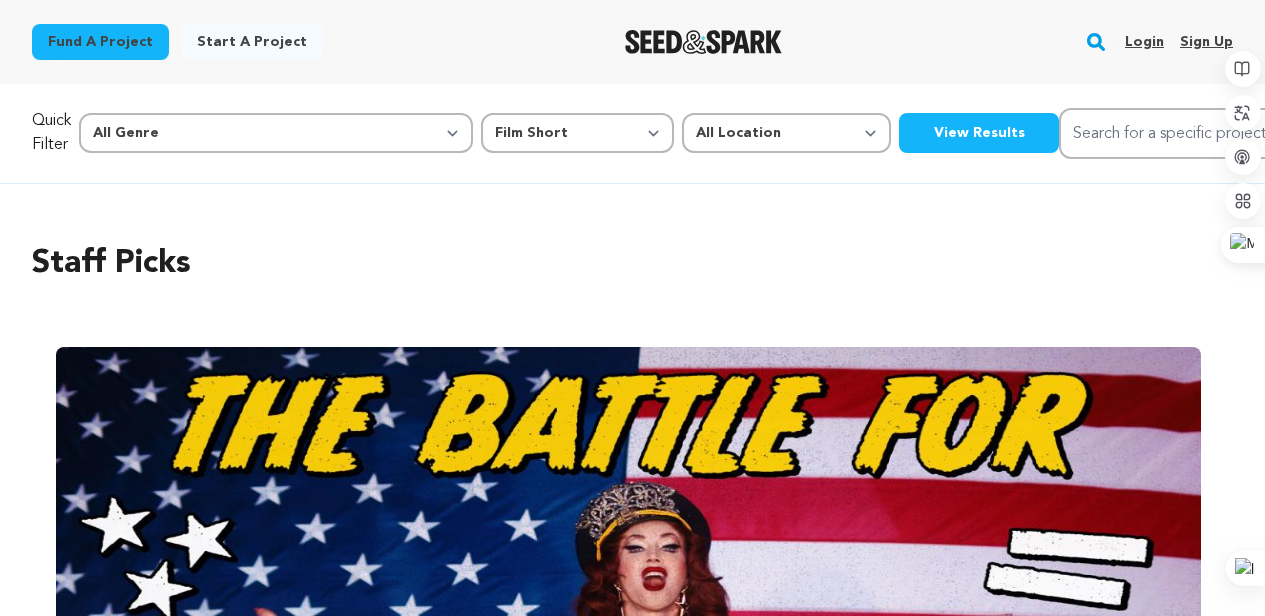 click on "Staff Picks" at bounding box center [632, 264] 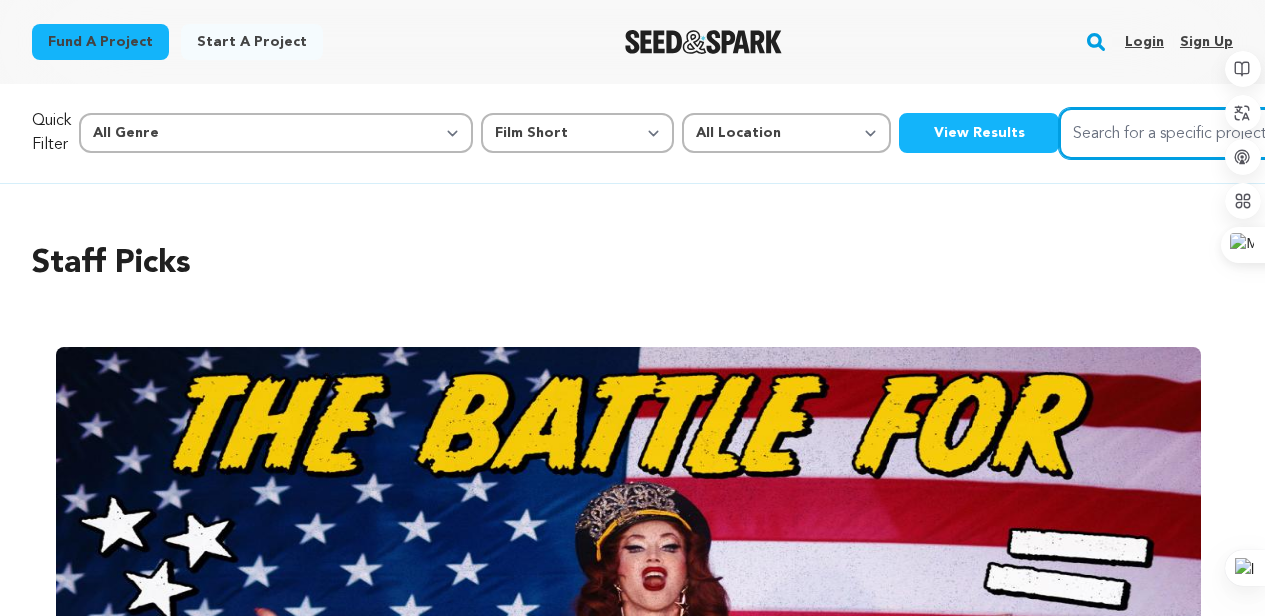 click on "Search for a specific project" at bounding box center (1209, 133) 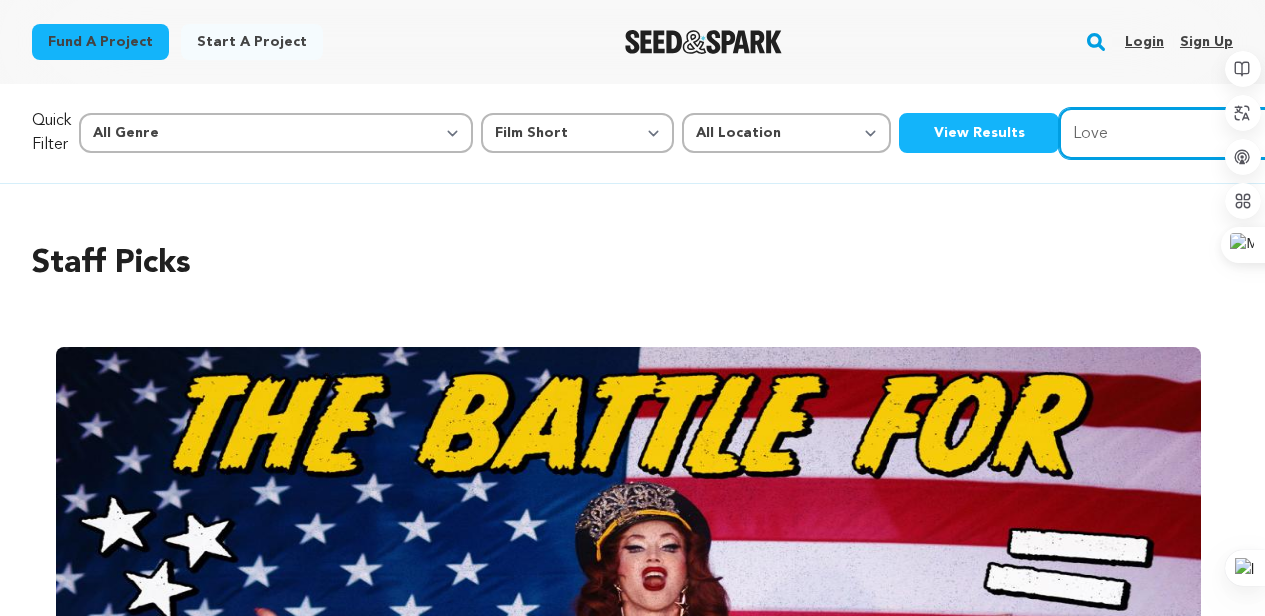 type on "Love" 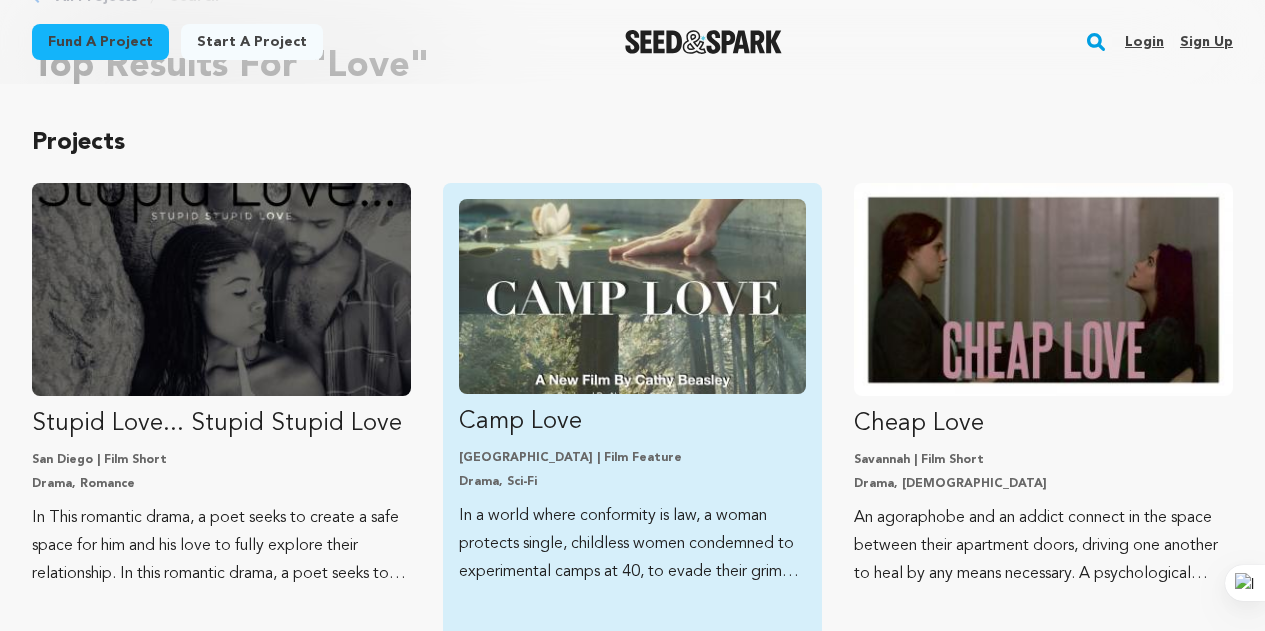 scroll, scrollTop: 200, scrollLeft: 0, axis: vertical 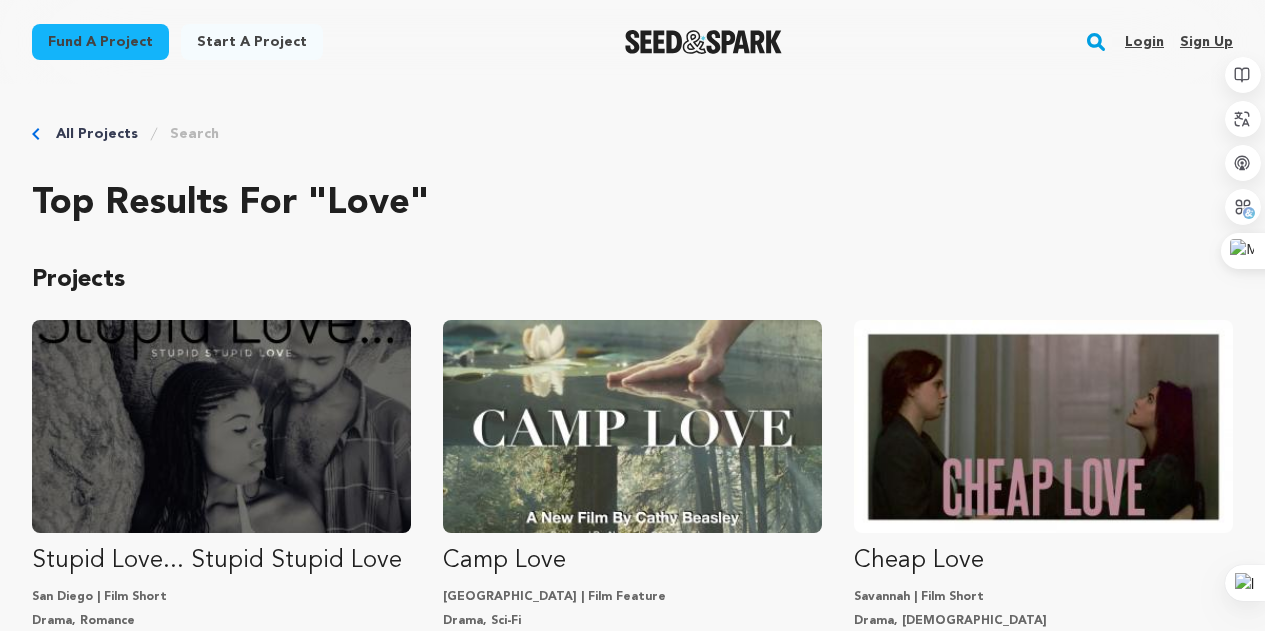 drag, startPoint x: 248, startPoint y: 132, endPoint x: 150, endPoint y: 127, distance: 98.12747 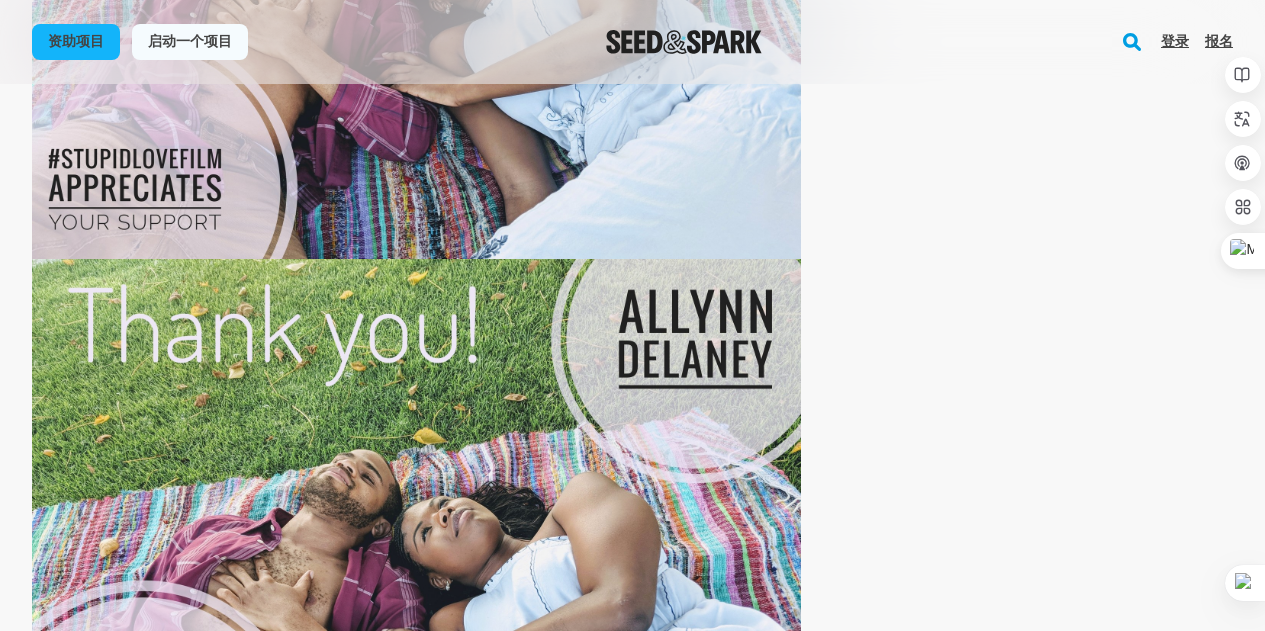 scroll, scrollTop: 7103, scrollLeft: 0, axis: vertical 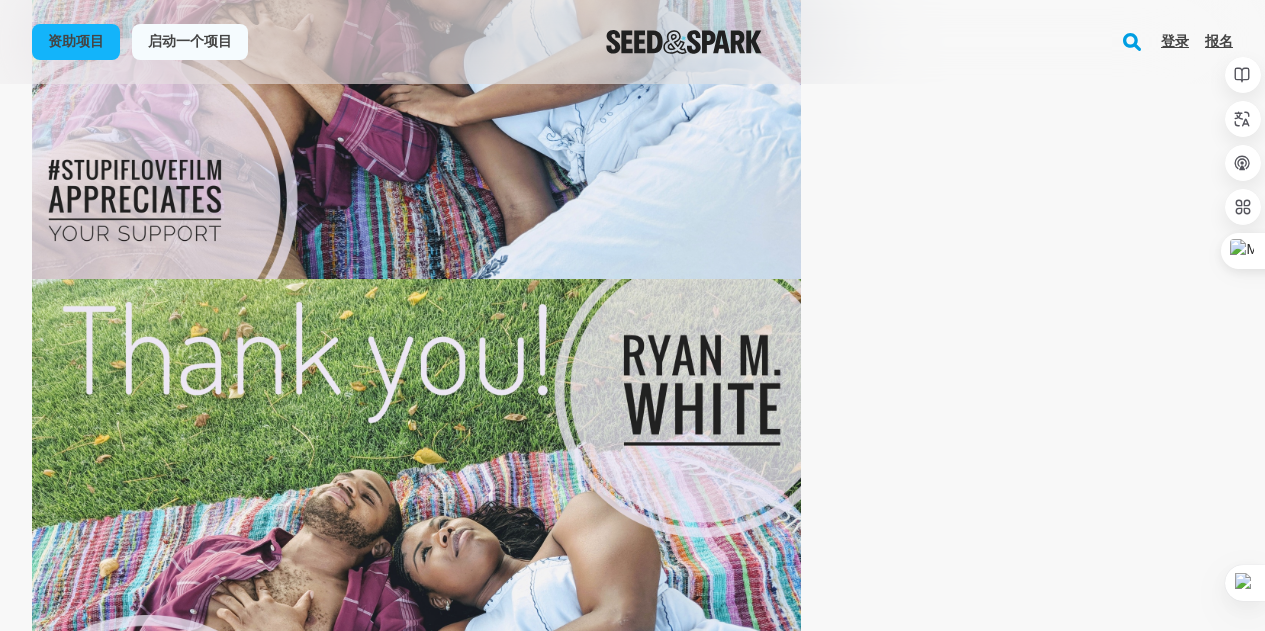 drag, startPoint x: 1277, startPoint y: 437, endPoint x: 597, endPoint y: 591, distance: 697.2202 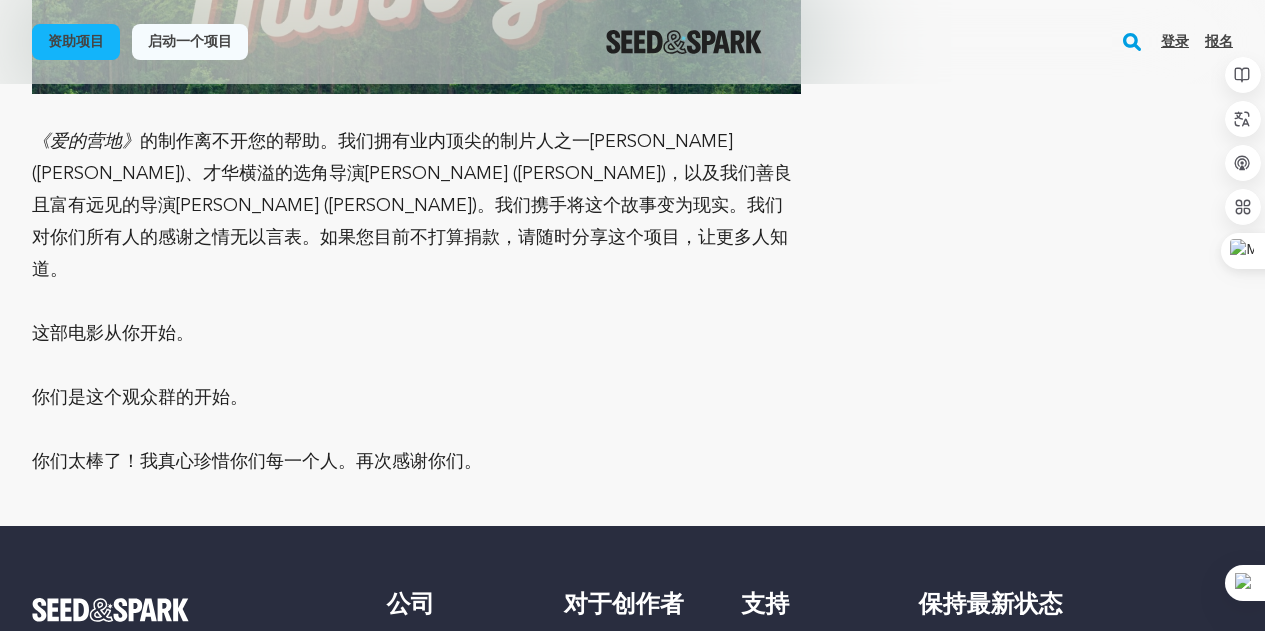 scroll, scrollTop: 13673, scrollLeft: 0, axis: vertical 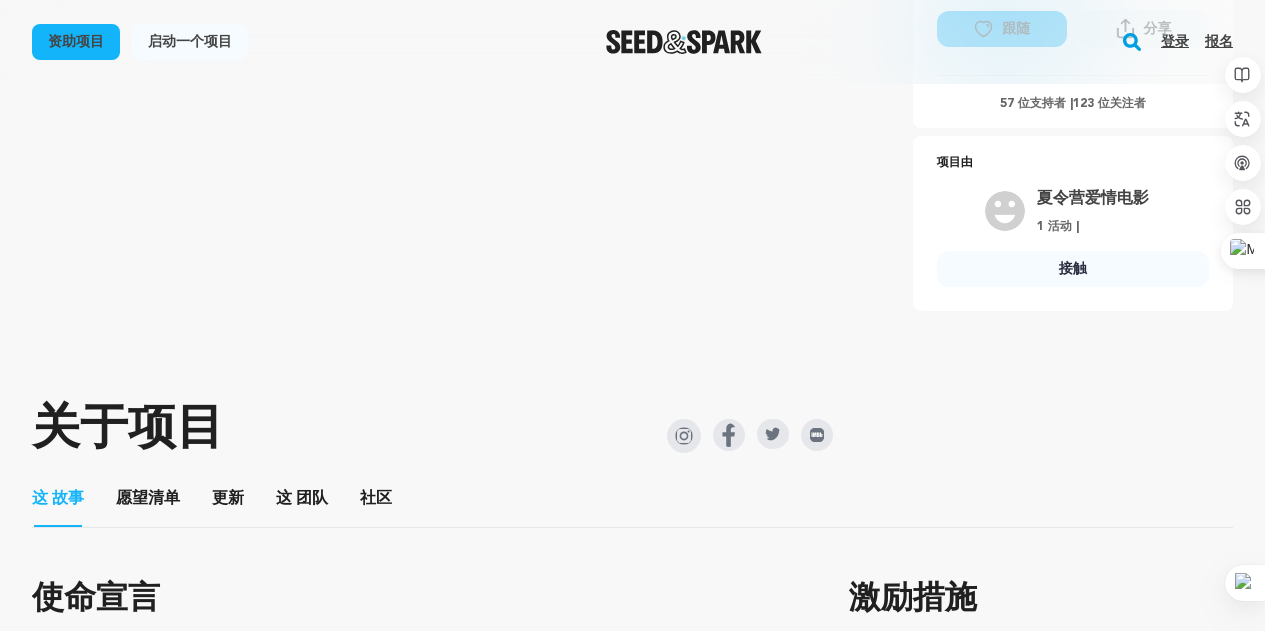 click on "资助项目
项目详情
露营之爱
加利福尼亚州洛杉矶 | 电影长片
剧情、科幻" at bounding box center (632, 6540) 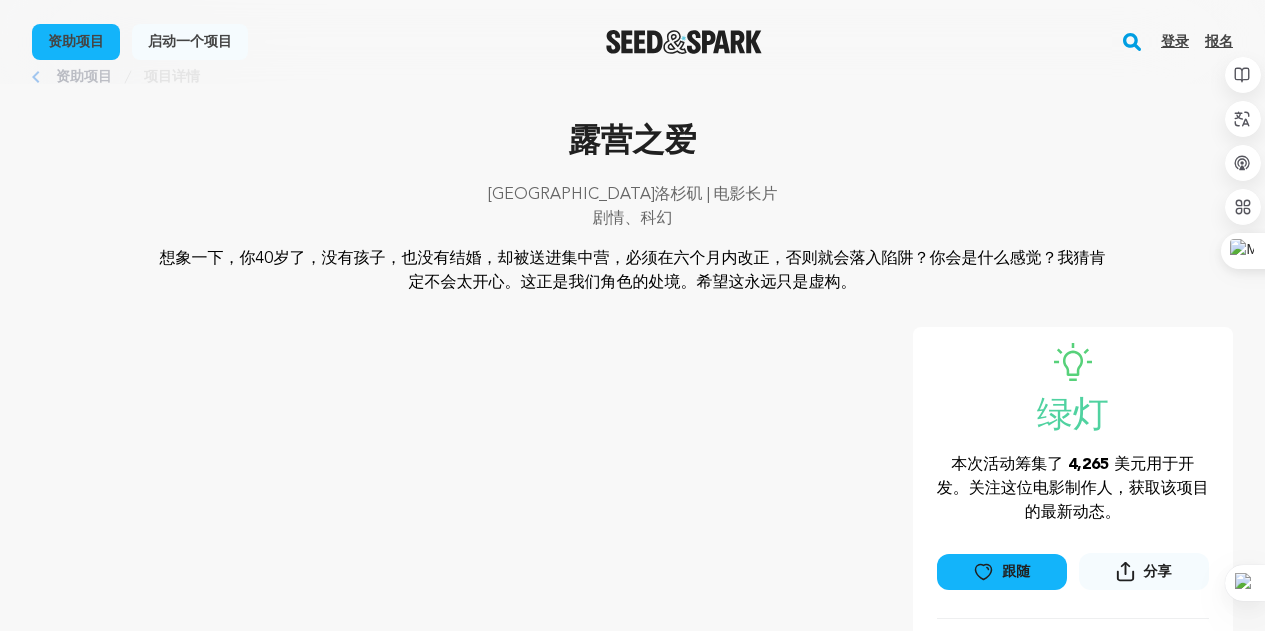 scroll, scrollTop: 0, scrollLeft: 0, axis: both 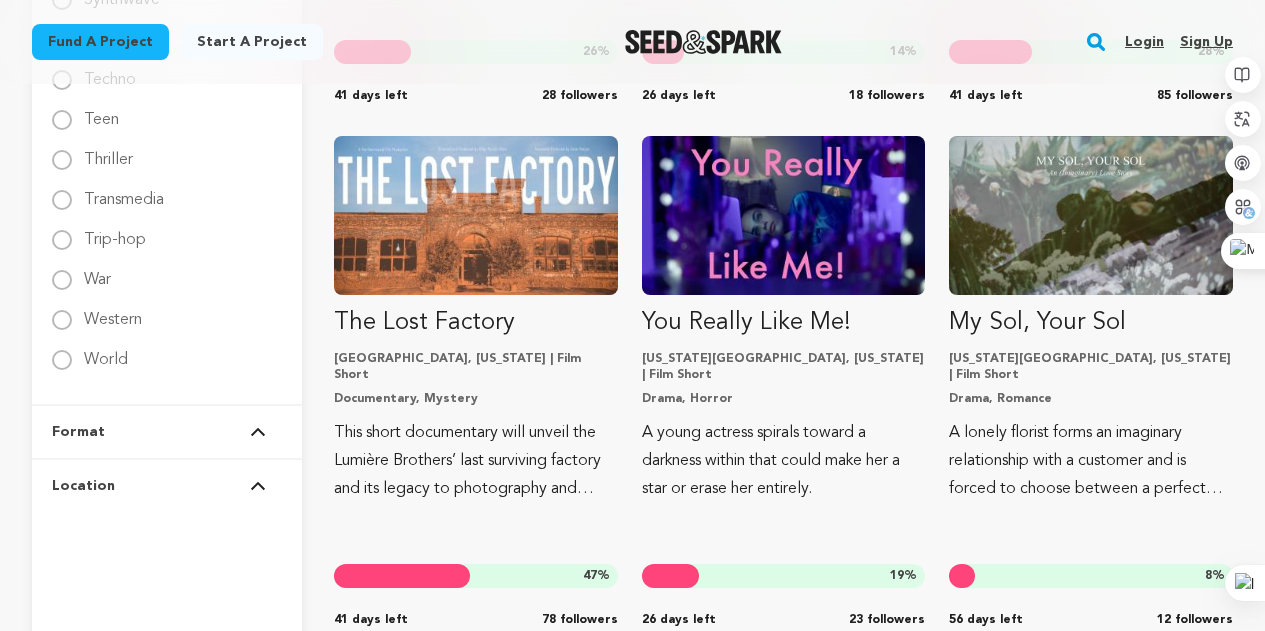 click on "Format" at bounding box center (167, 432) 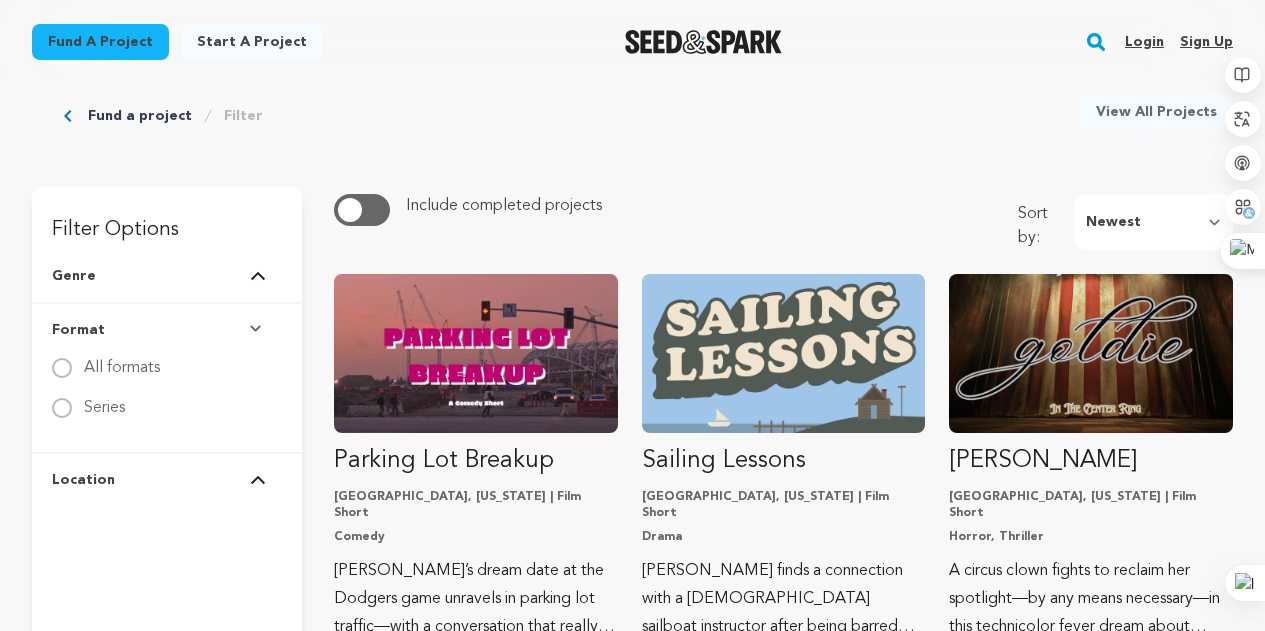 scroll, scrollTop: 200, scrollLeft: 0, axis: vertical 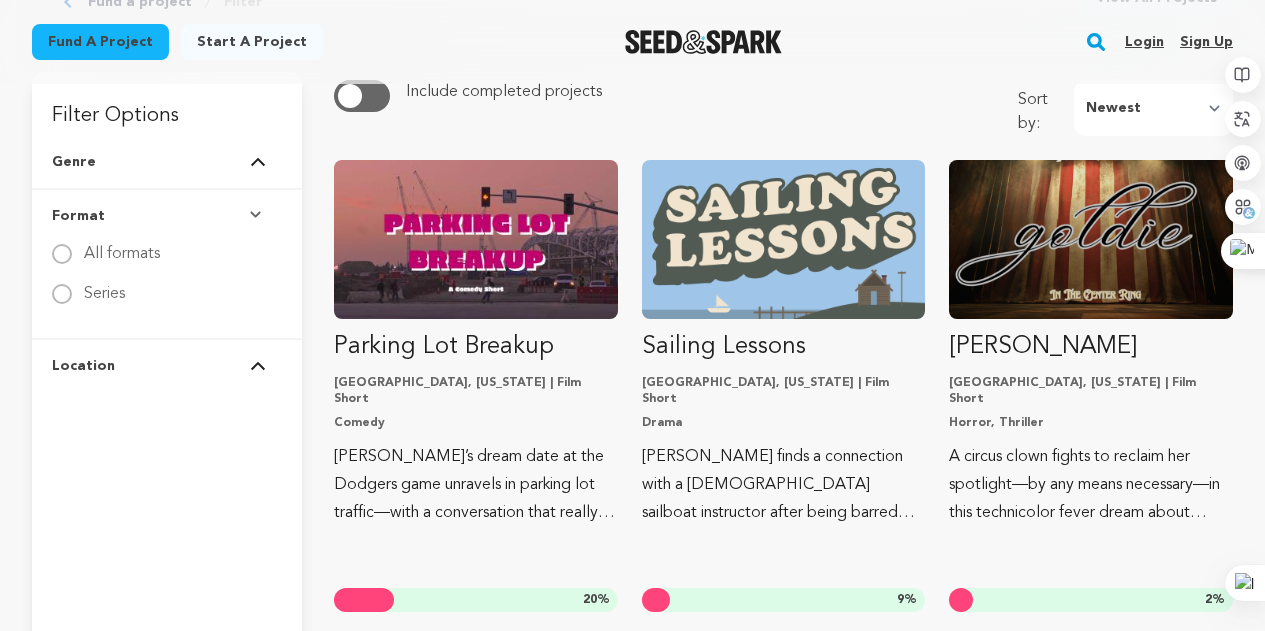 click at bounding box center (258, 366) 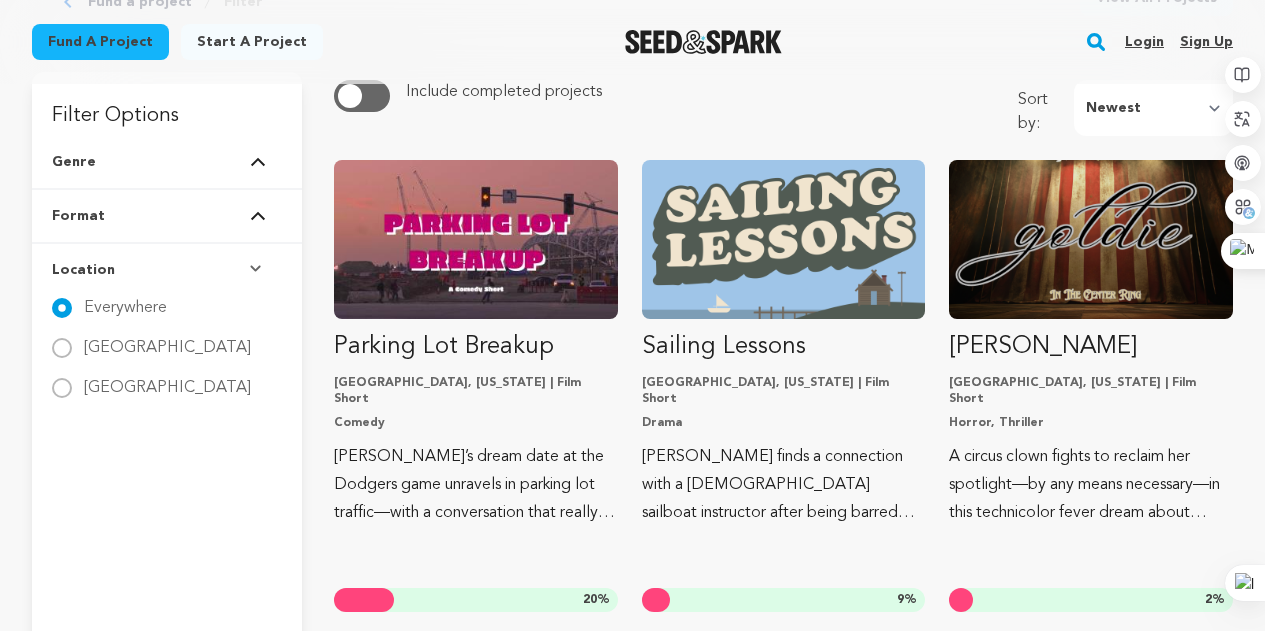 click on "Genre" at bounding box center (167, 162) 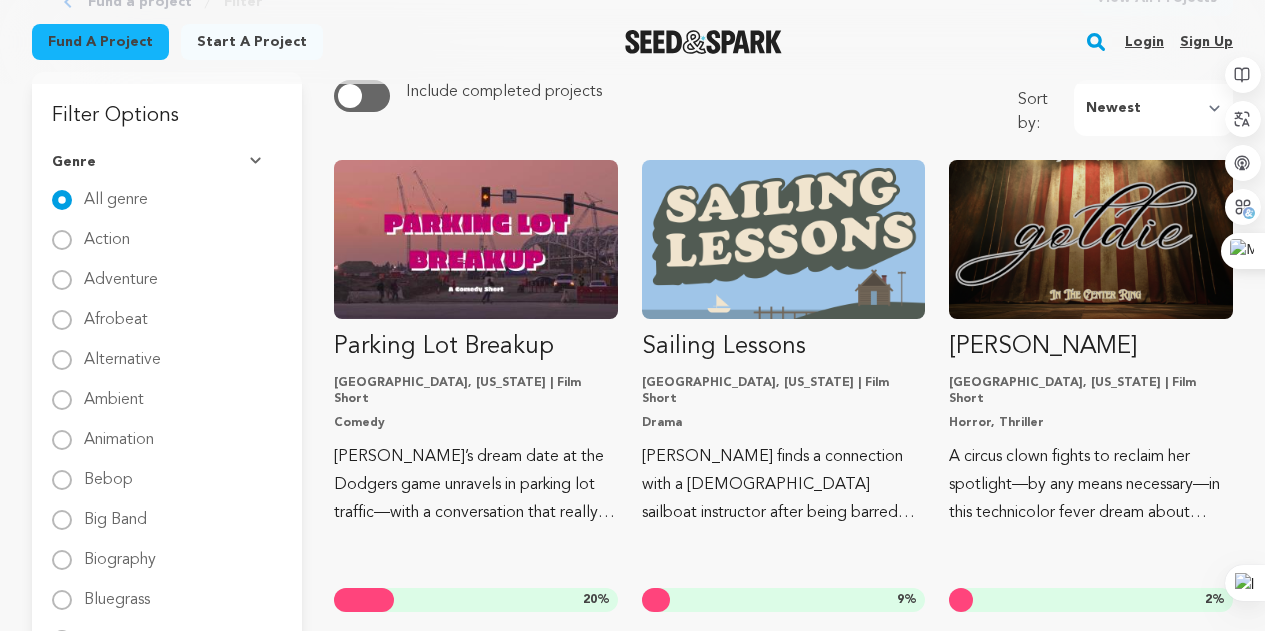 click on "Genre" at bounding box center [167, 162] 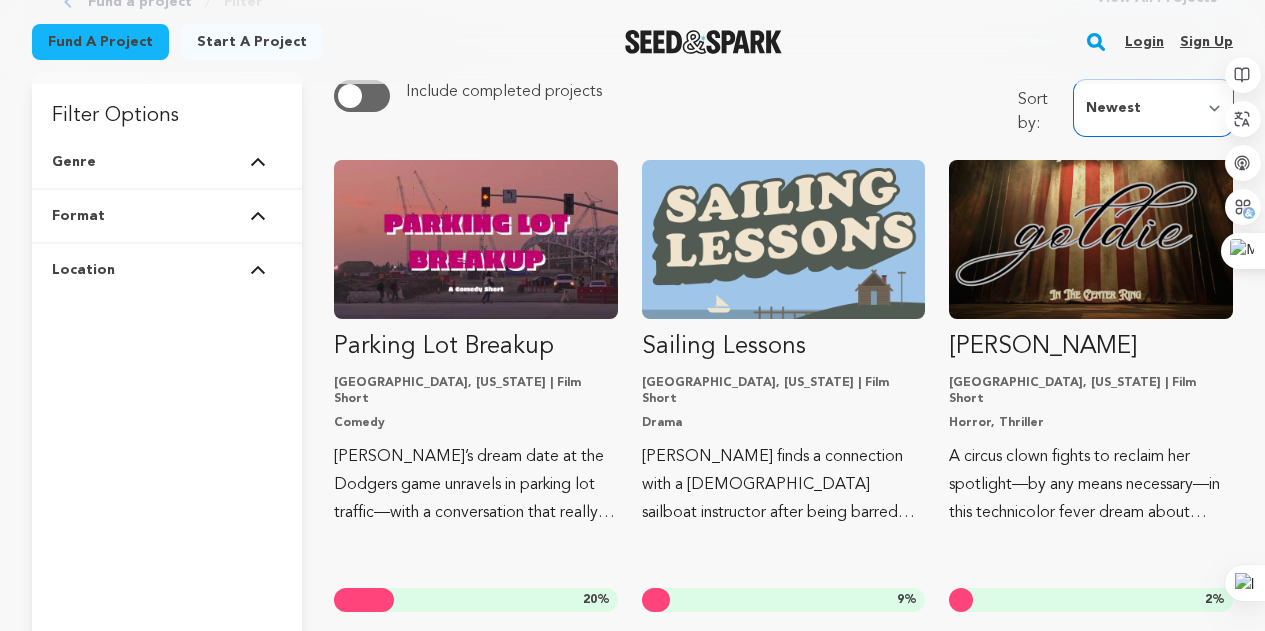 click on "Newest Most Popular Most Funded Trending Now Ending Now Amount Raised" at bounding box center [1153, 108] 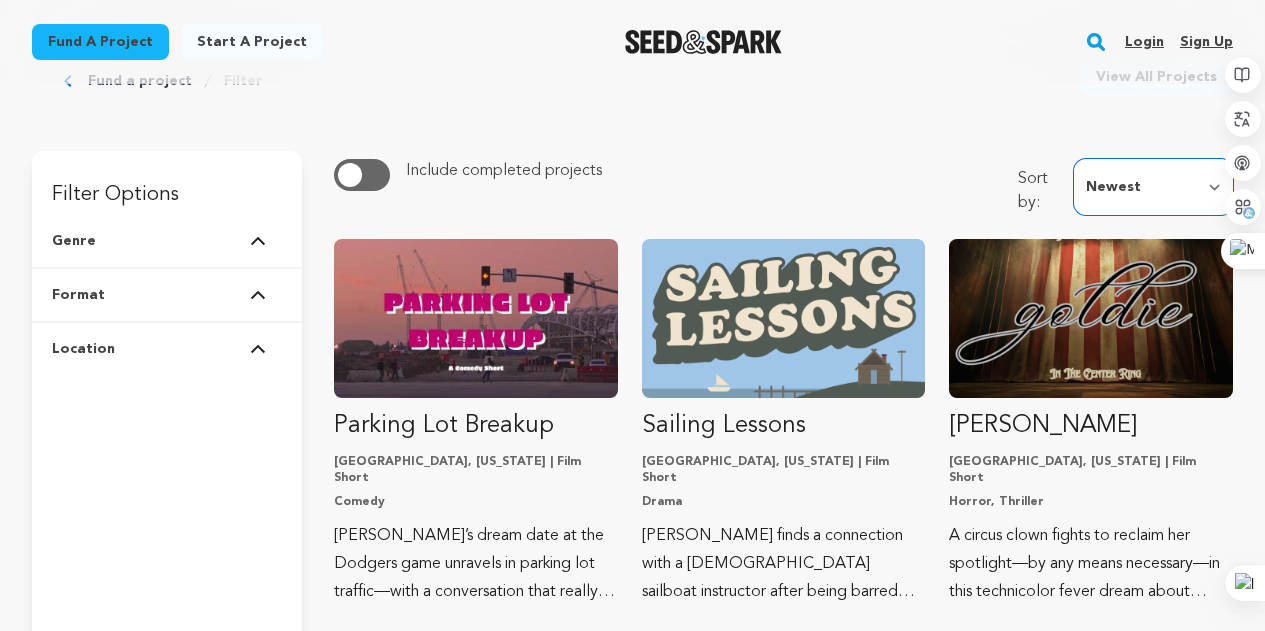 scroll, scrollTop: 0, scrollLeft: 0, axis: both 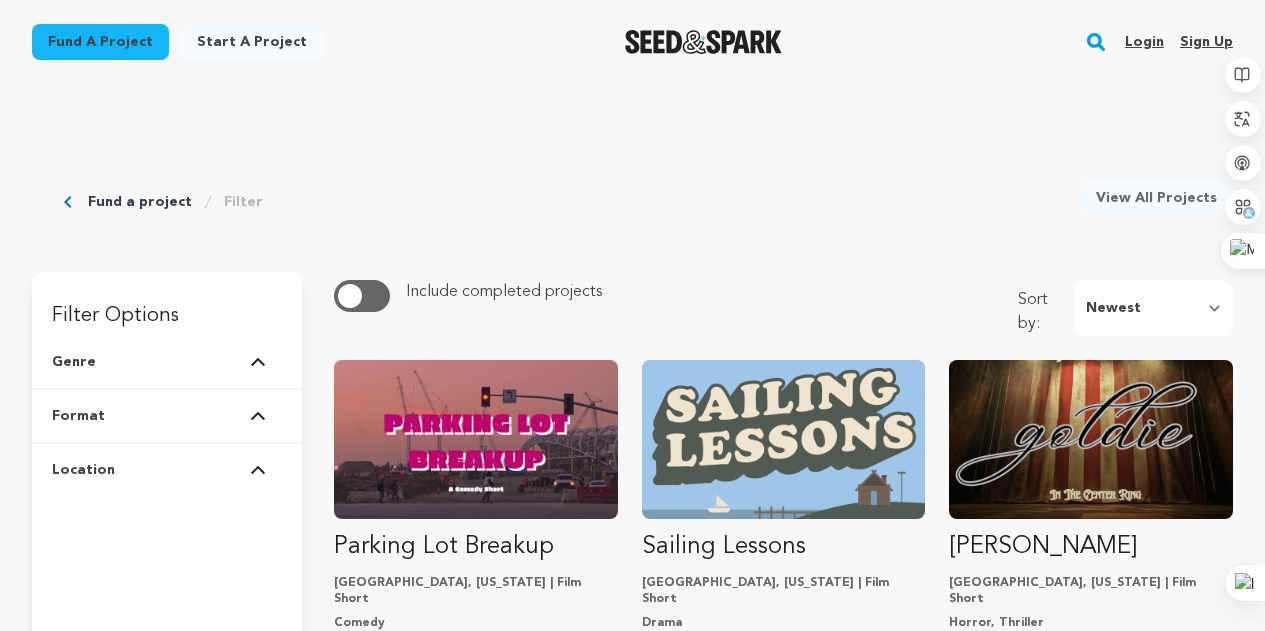 click on "View All Projects" at bounding box center (1156, 198) 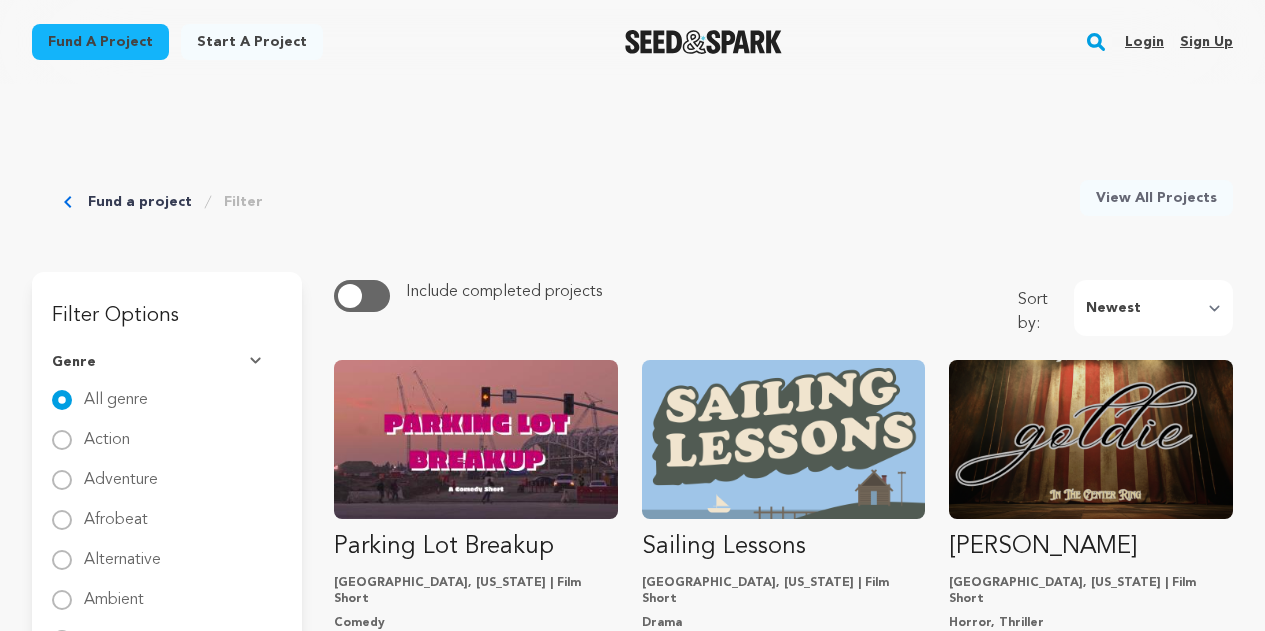 click on "Newest Most Popular Most Funded Trending Now Ending Now Amount Raised" at bounding box center [1153, 308] 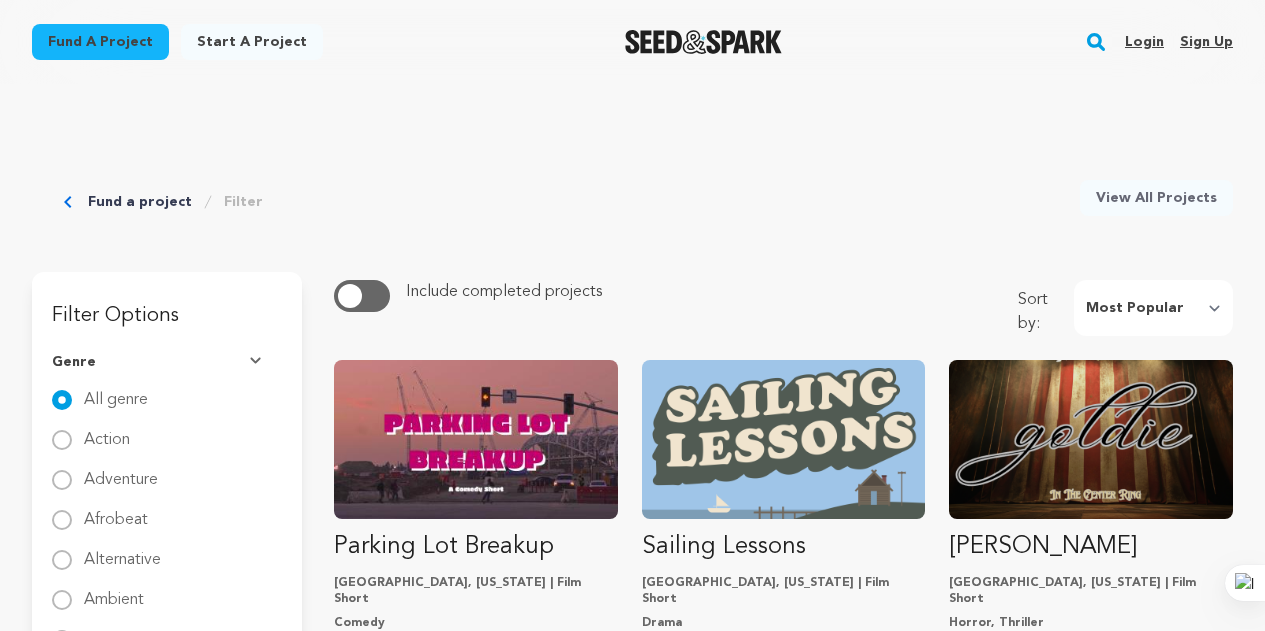 click on "Newest Most Popular Most Funded Trending Now Ending Now Amount Raised" at bounding box center (1153, 308) 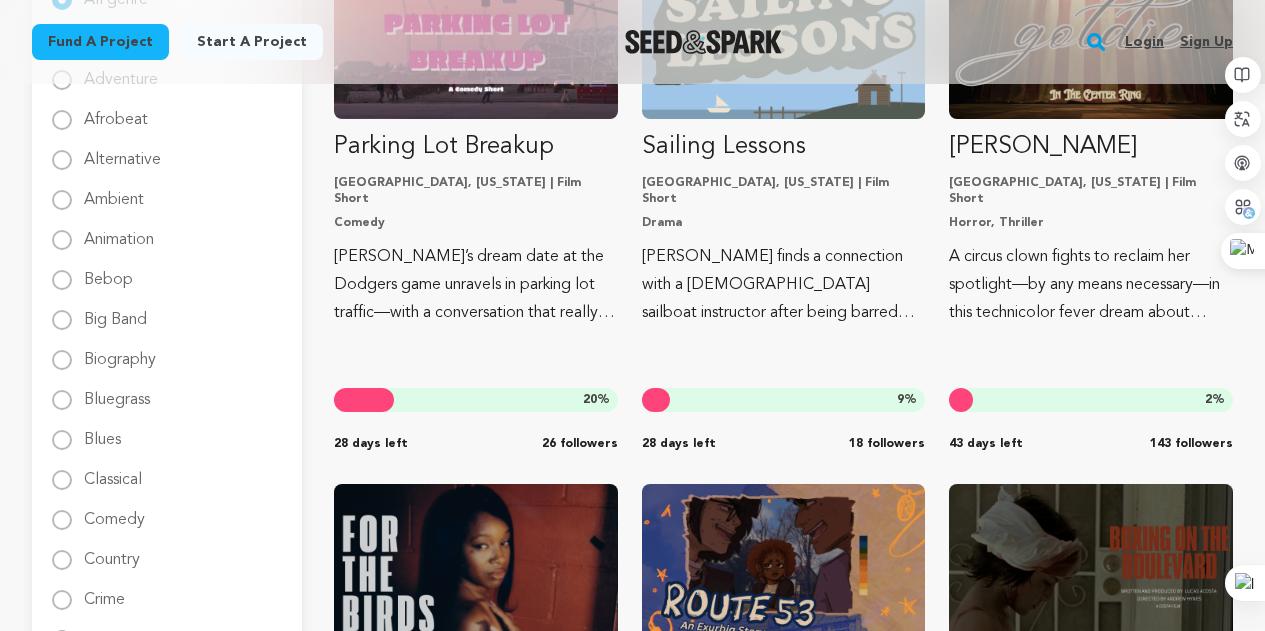 scroll, scrollTop: 0, scrollLeft: 0, axis: both 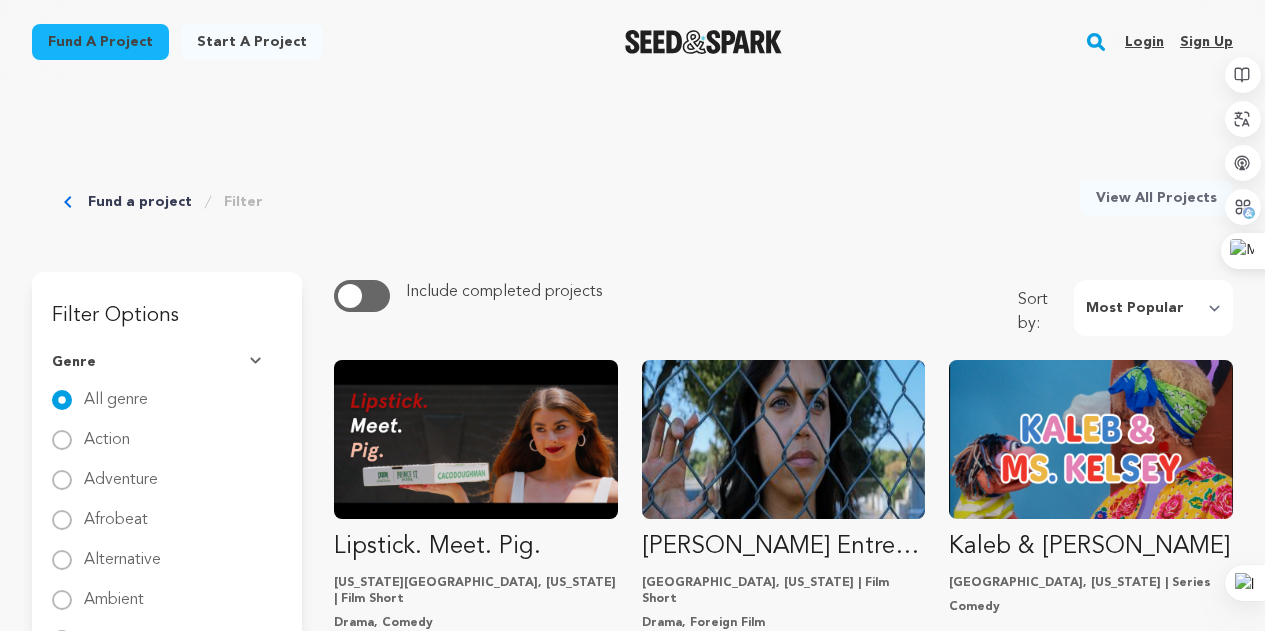 click on "Newest Most Popular Most Funded Trending Now Ending Now Amount Raised" at bounding box center [1153, 308] 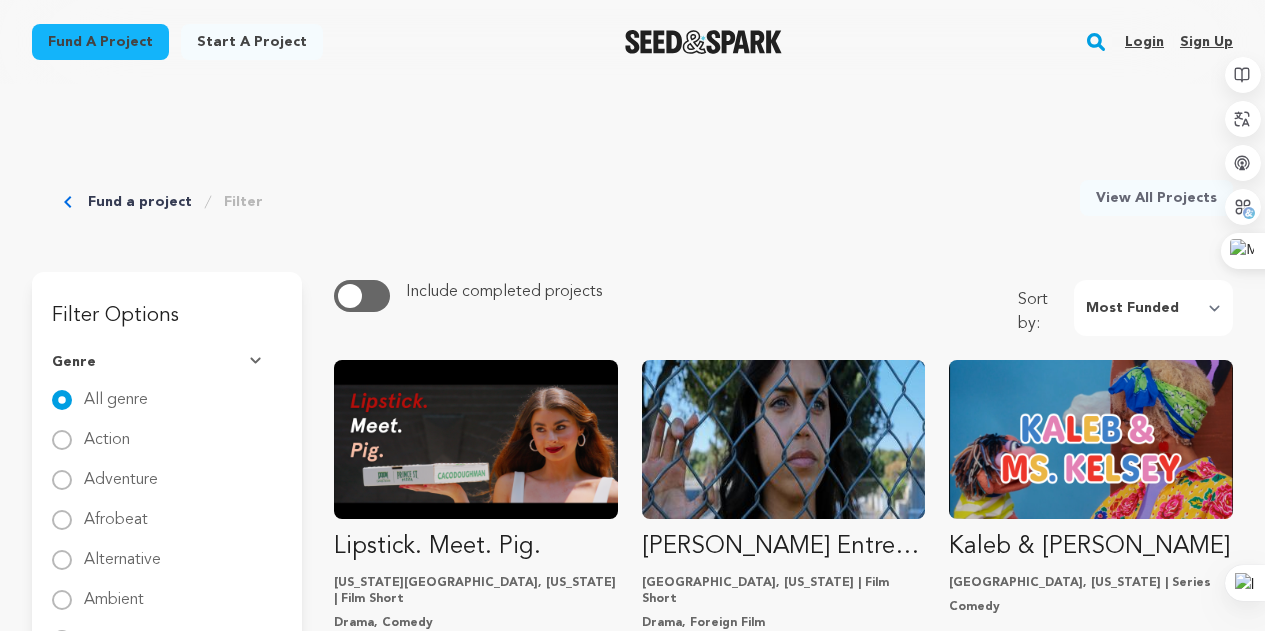 click on "Newest Most Popular Most Funded Trending Now Ending Now Amount Raised" at bounding box center [1153, 308] 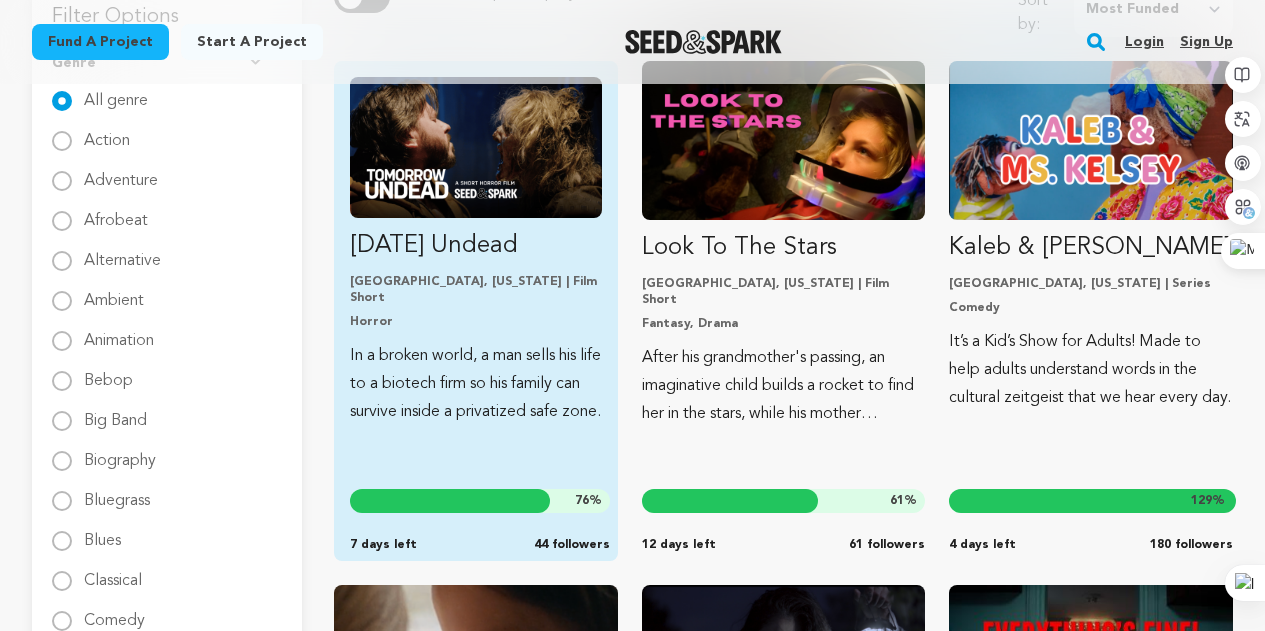scroll, scrollTop: 300, scrollLeft: 0, axis: vertical 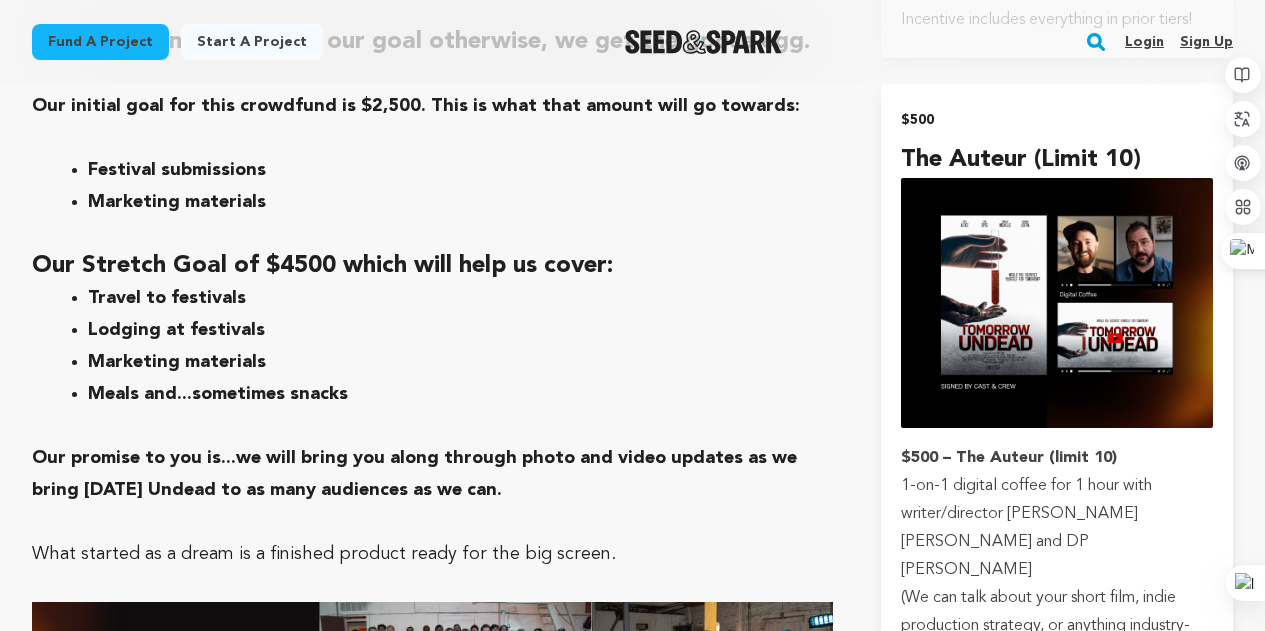 drag, startPoint x: 153, startPoint y: 376, endPoint x: 209, endPoint y: 345, distance: 64.00781 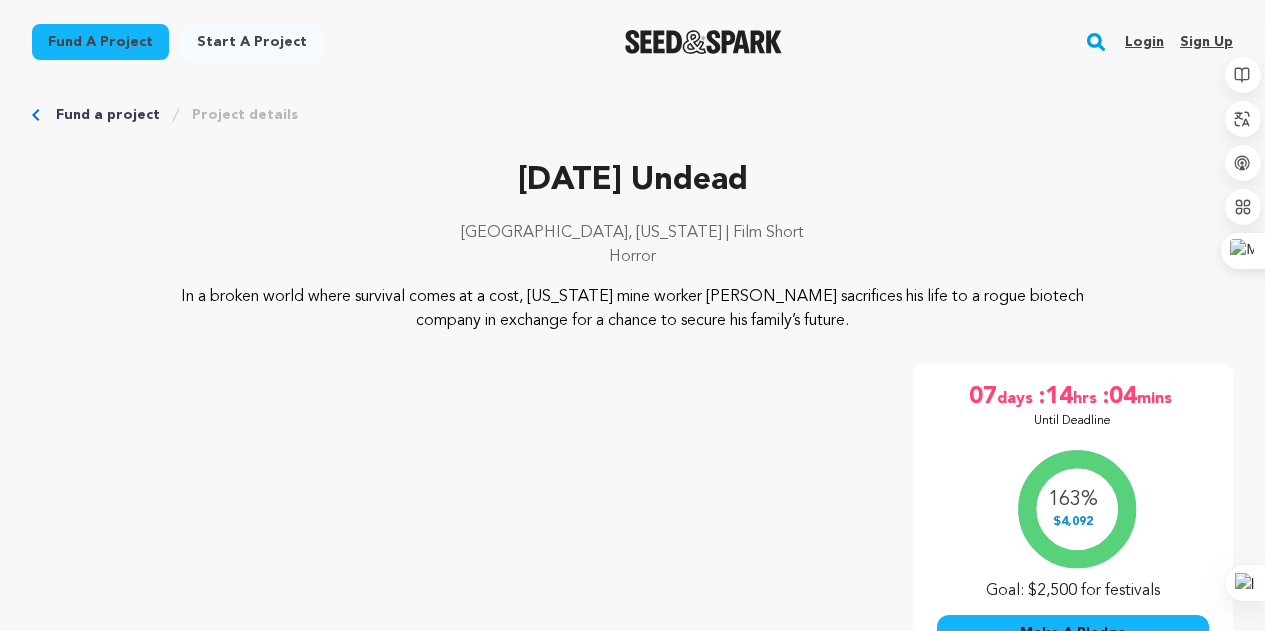 scroll, scrollTop: 0, scrollLeft: 0, axis: both 